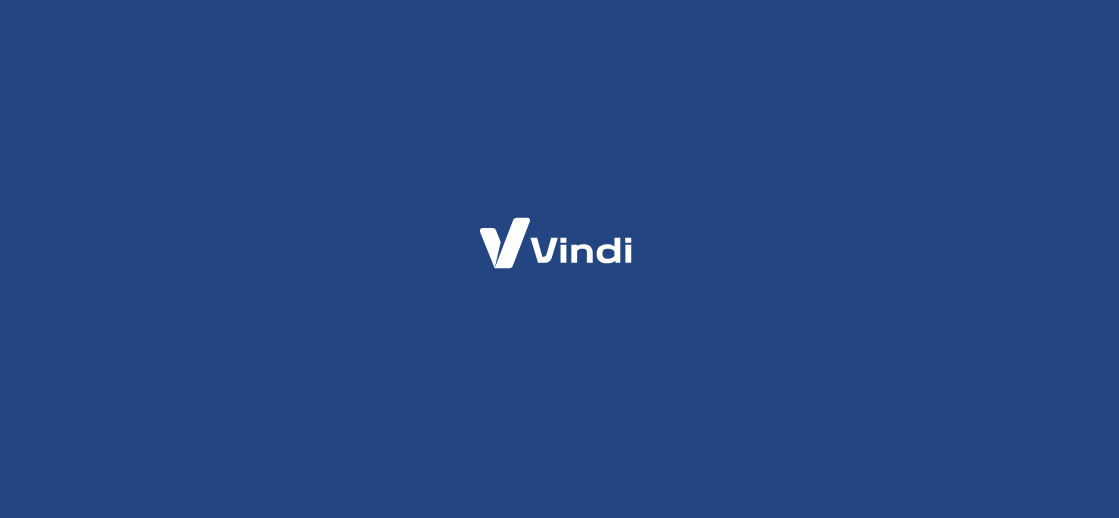 scroll, scrollTop: 0, scrollLeft: 0, axis: both 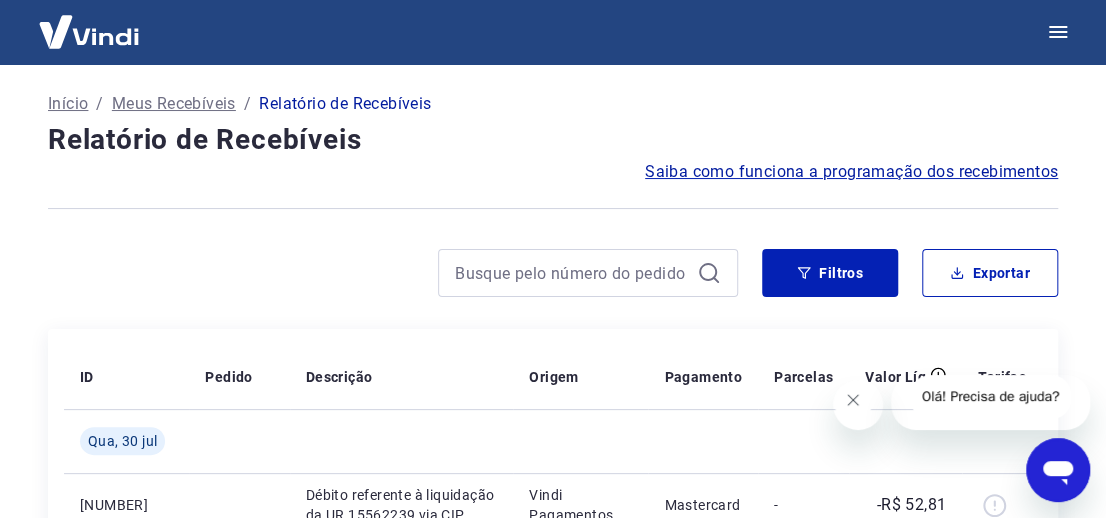 click on "Início" at bounding box center (68, 104) 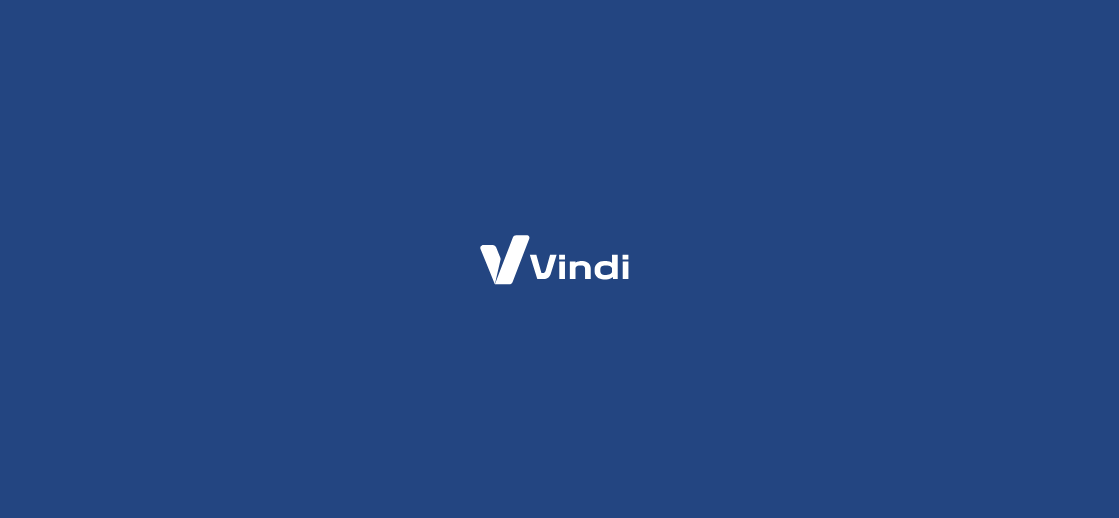 scroll, scrollTop: 0, scrollLeft: 0, axis: both 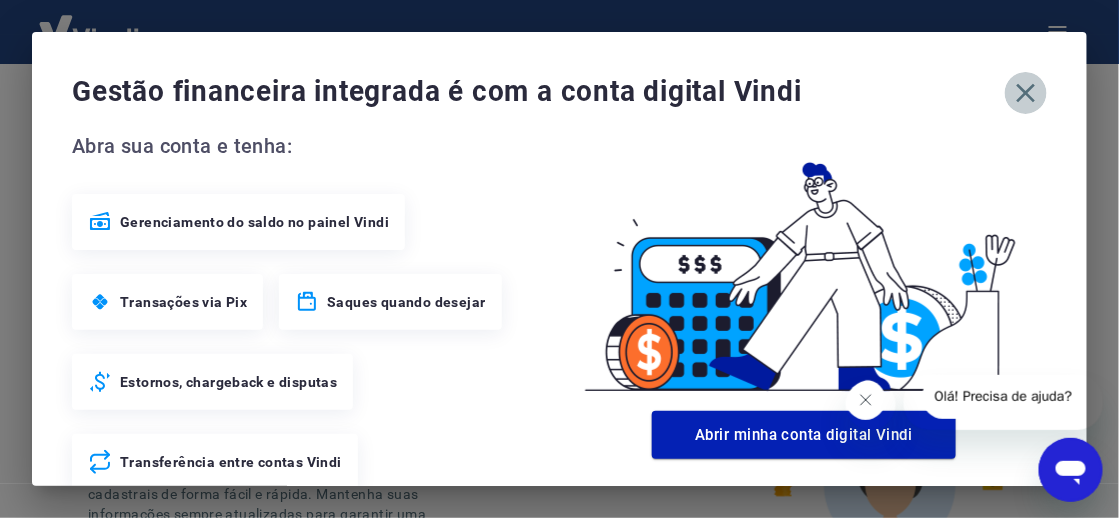 click 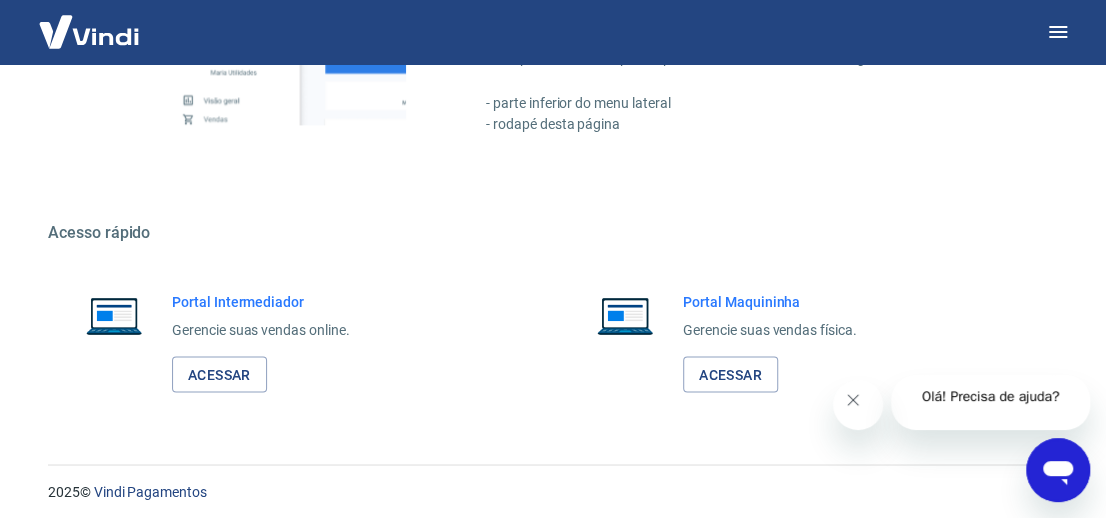scroll, scrollTop: 1293, scrollLeft: 0, axis: vertical 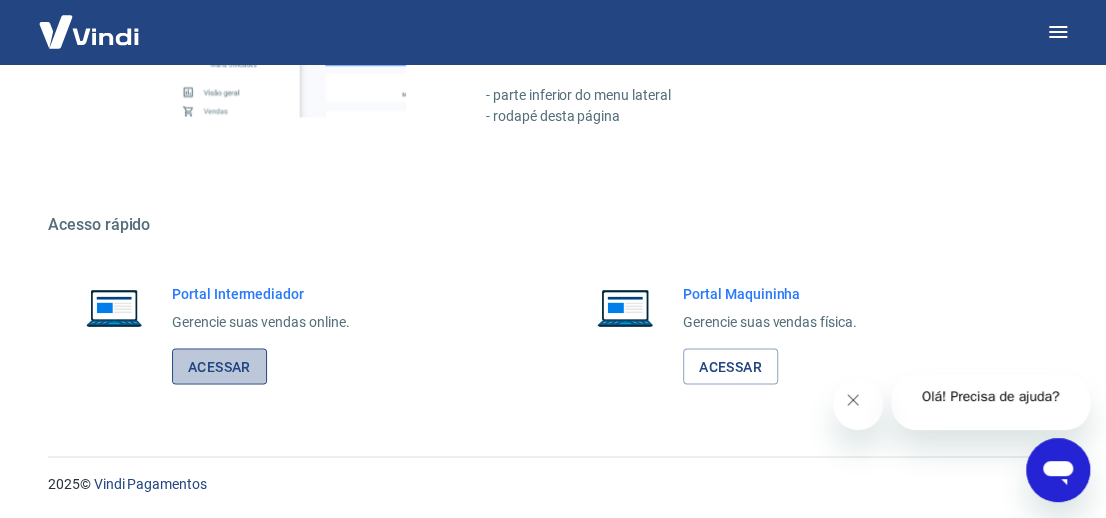 click on "Acessar" at bounding box center [219, 366] 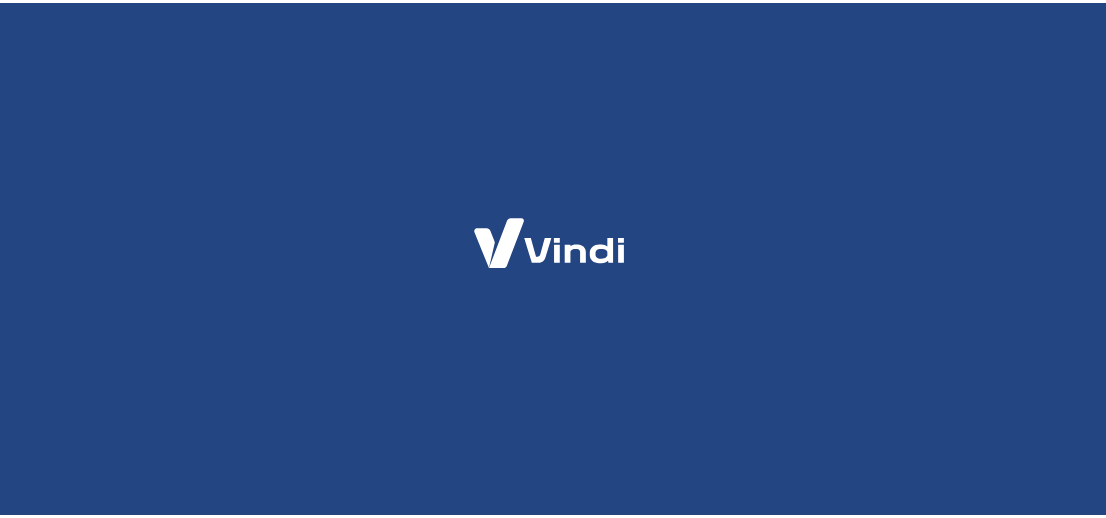 scroll, scrollTop: 0, scrollLeft: 0, axis: both 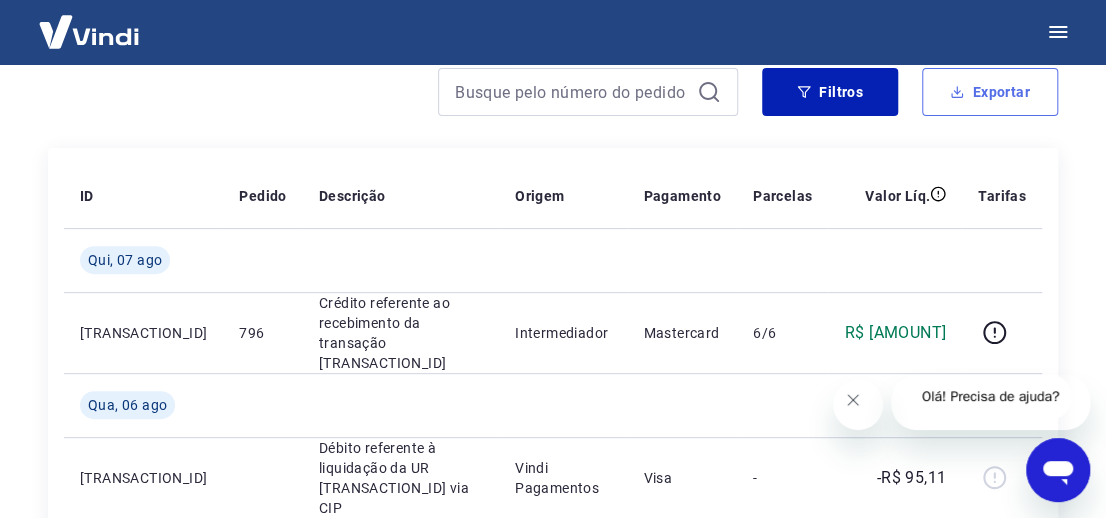 click on "Exportar" at bounding box center (990, 92) 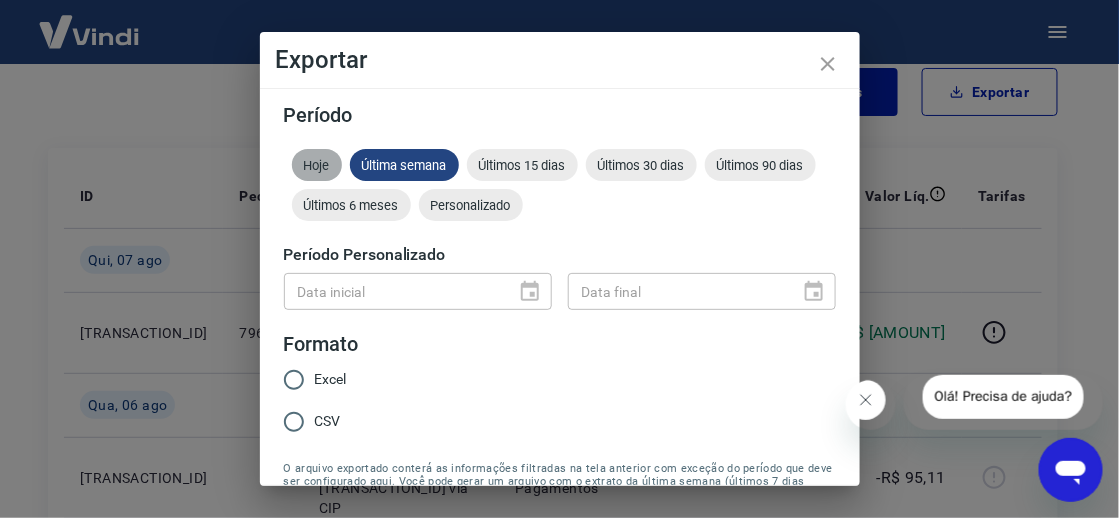 click on "Hoje" at bounding box center (317, 165) 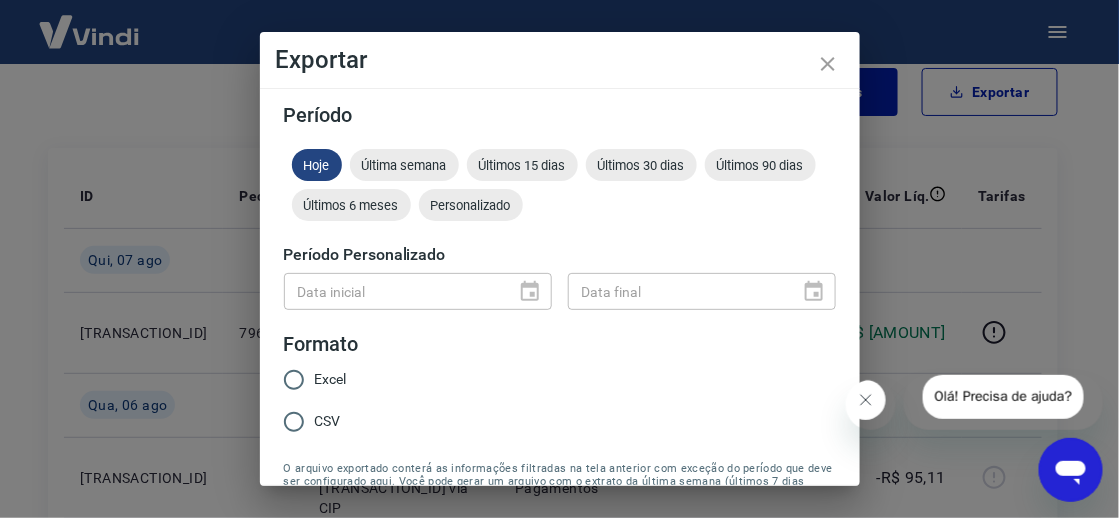 click on "Excel" at bounding box center [294, 380] 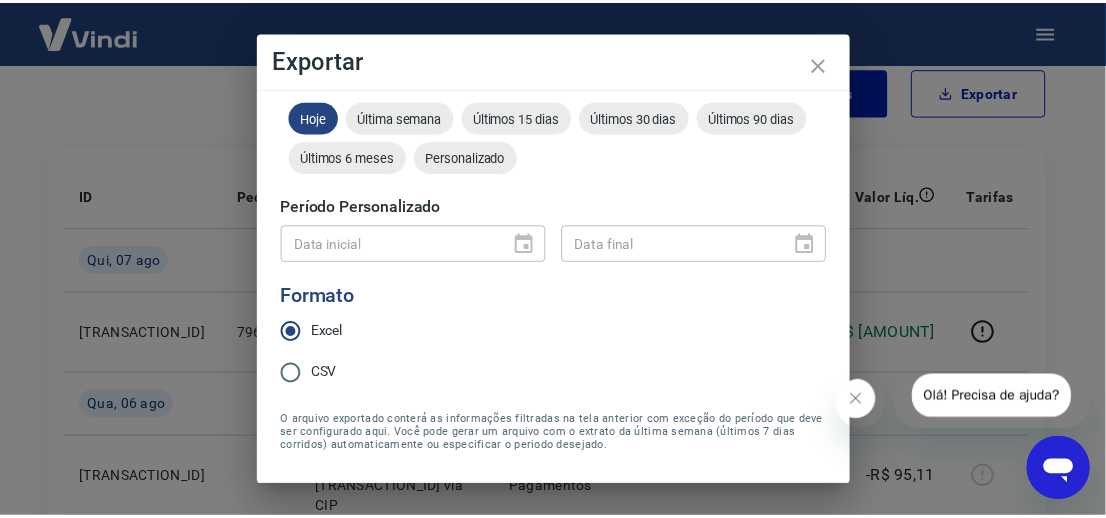 scroll, scrollTop: 124, scrollLeft: 0, axis: vertical 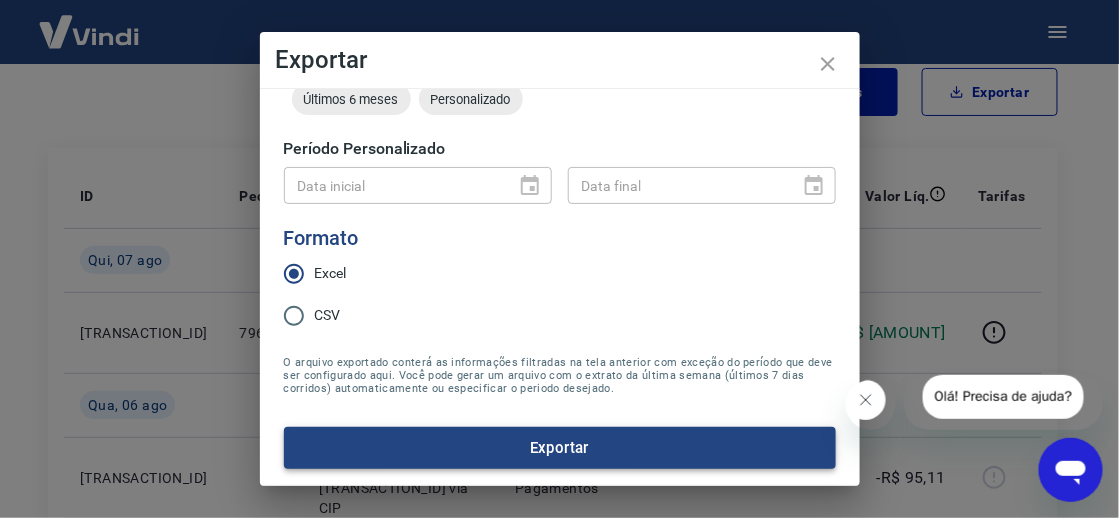 click on "Exportar" at bounding box center [560, 448] 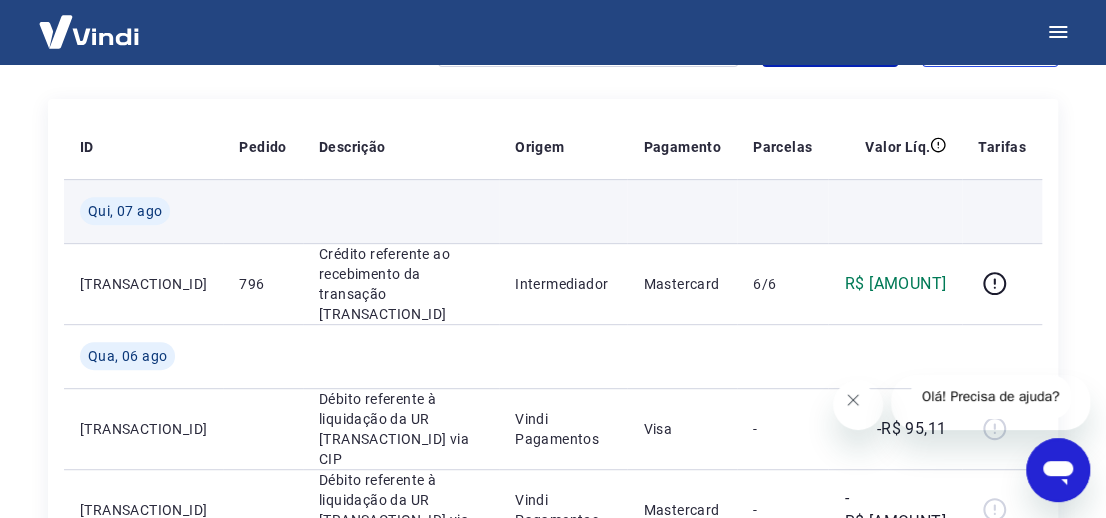 scroll, scrollTop: 272, scrollLeft: 0, axis: vertical 